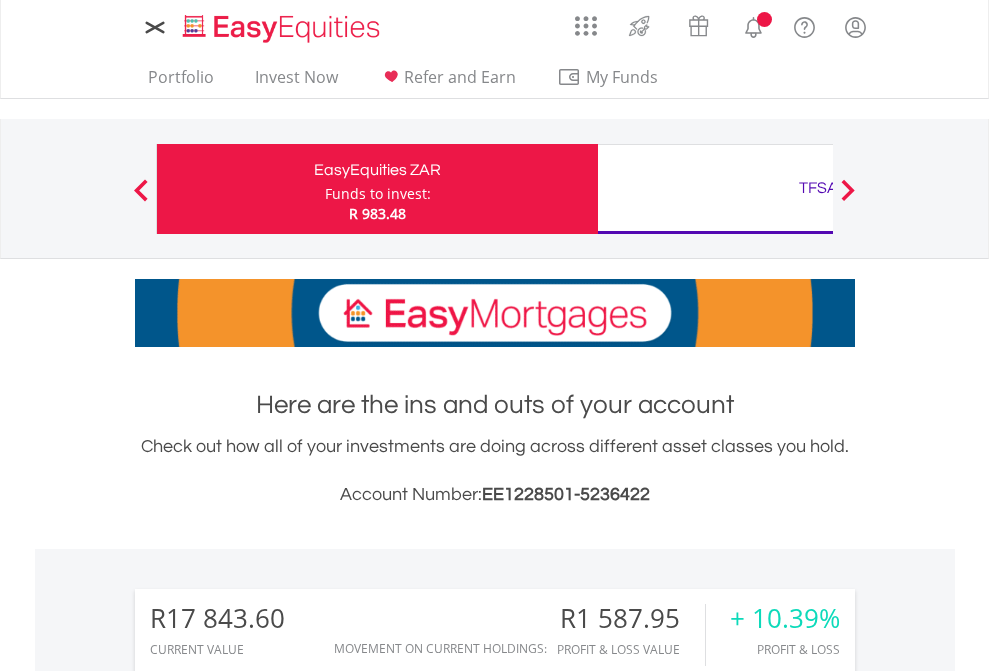 scroll, scrollTop: 0, scrollLeft: 0, axis: both 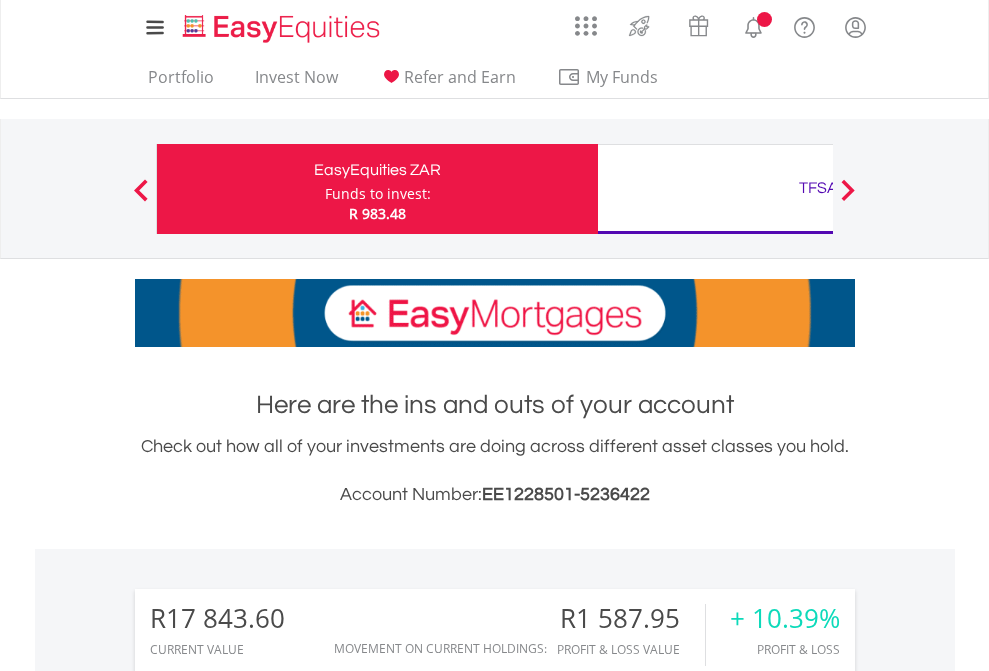 click on "Funds to invest:" at bounding box center (378, 194) 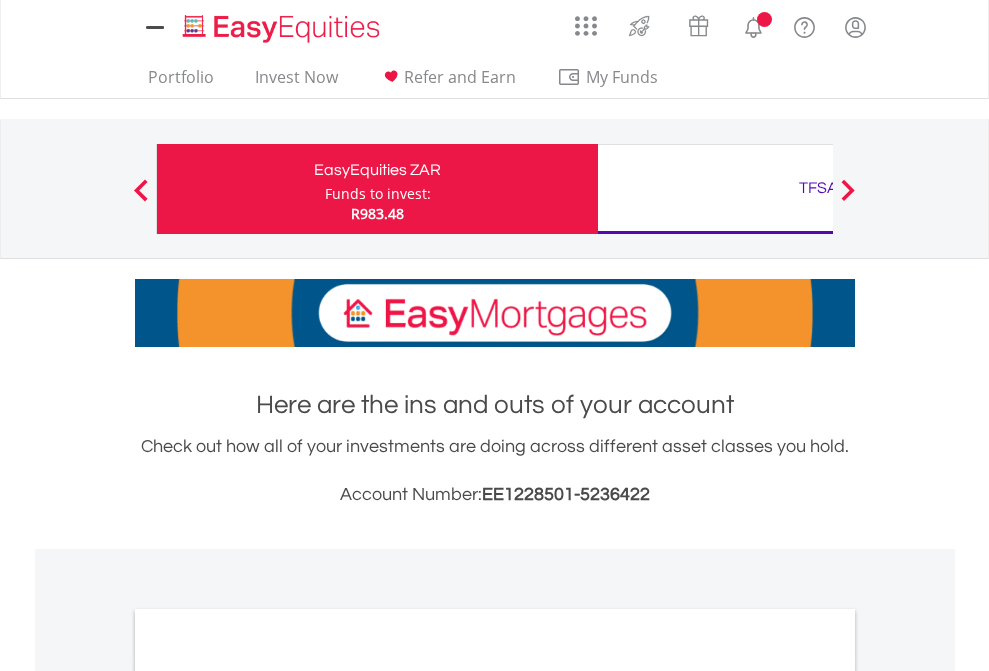 scroll, scrollTop: 0, scrollLeft: 0, axis: both 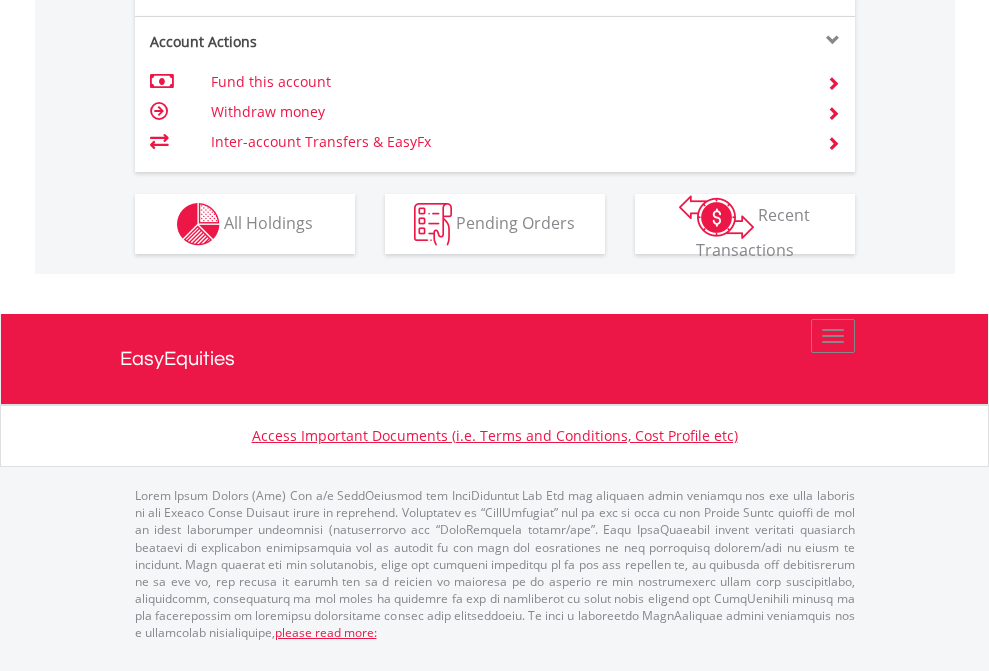 click on "Investment types" at bounding box center [706, -337] 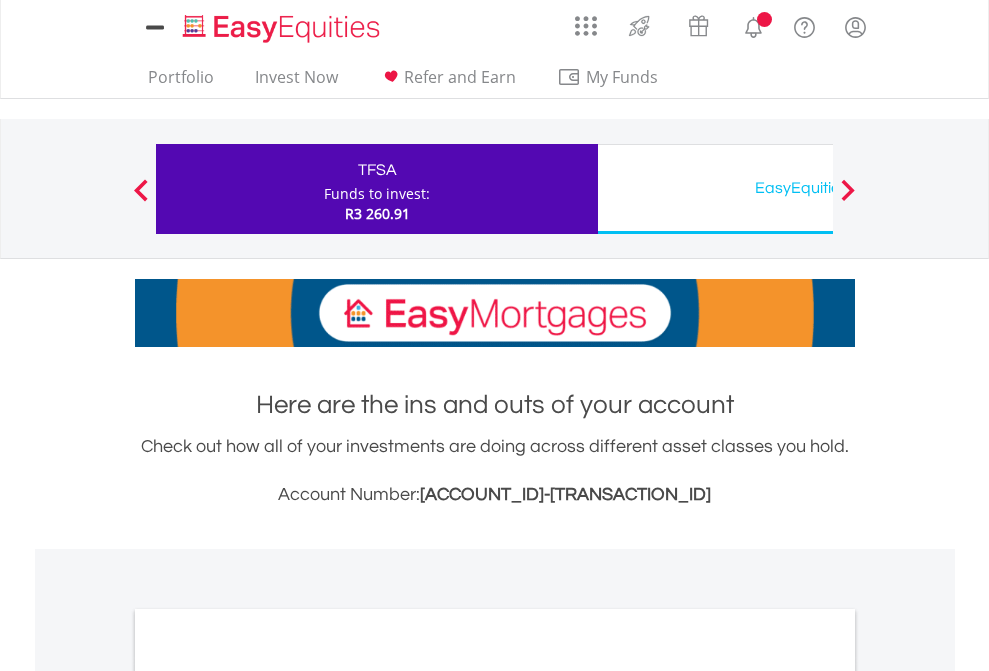 scroll, scrollTop: 0, scrollLeft: 0, axis: both 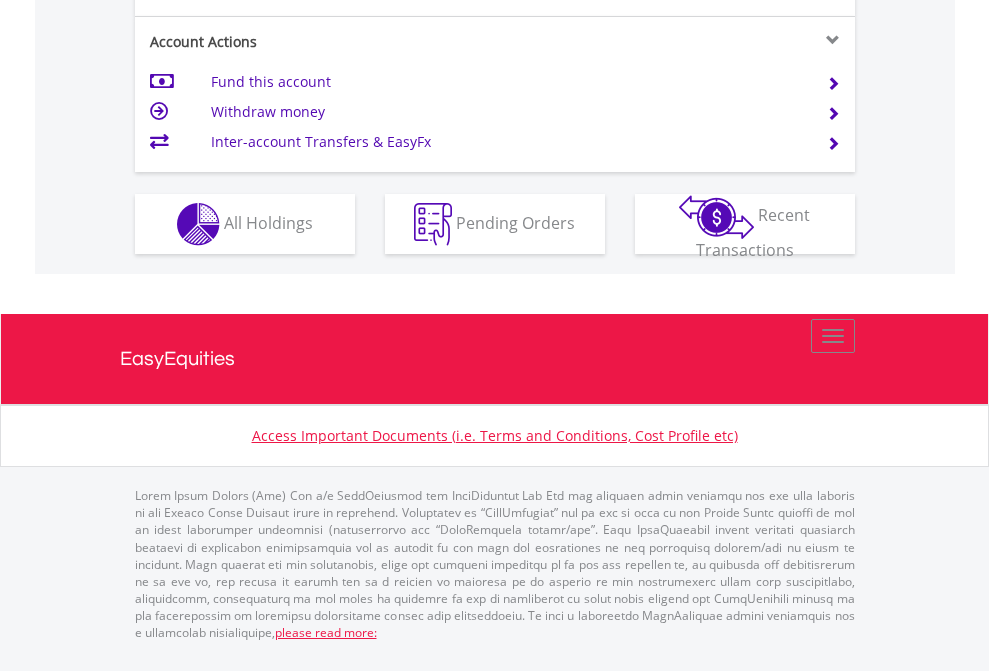 click on "Investment types" at bounding box center (706, -337) 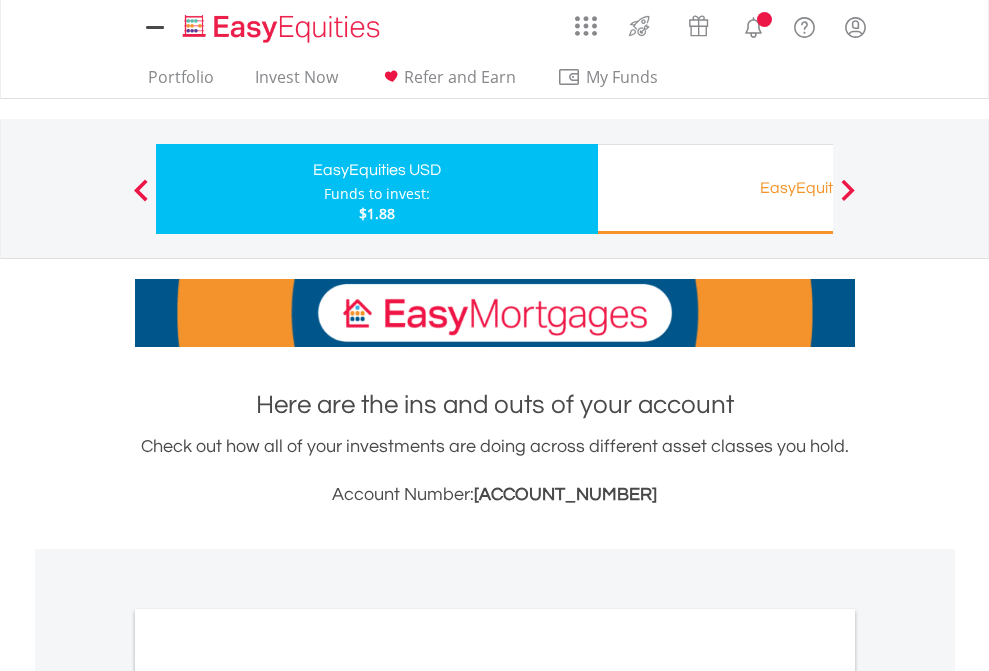 scroll, scrollTop: 0, scrollLeft: 0, axis: both 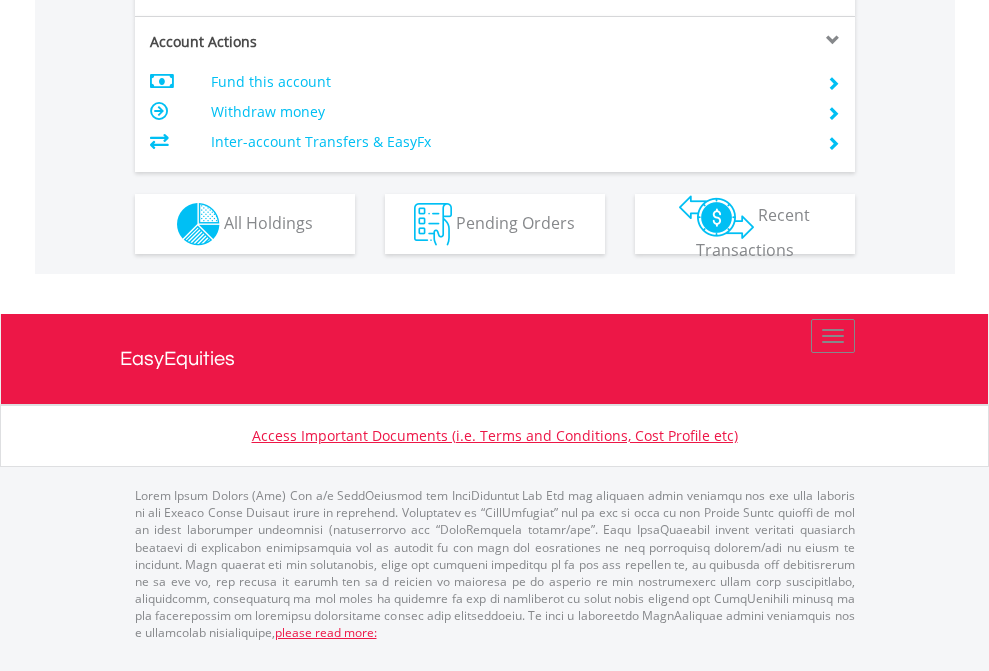 click on "Investment types" at bounding box center [706, -337] 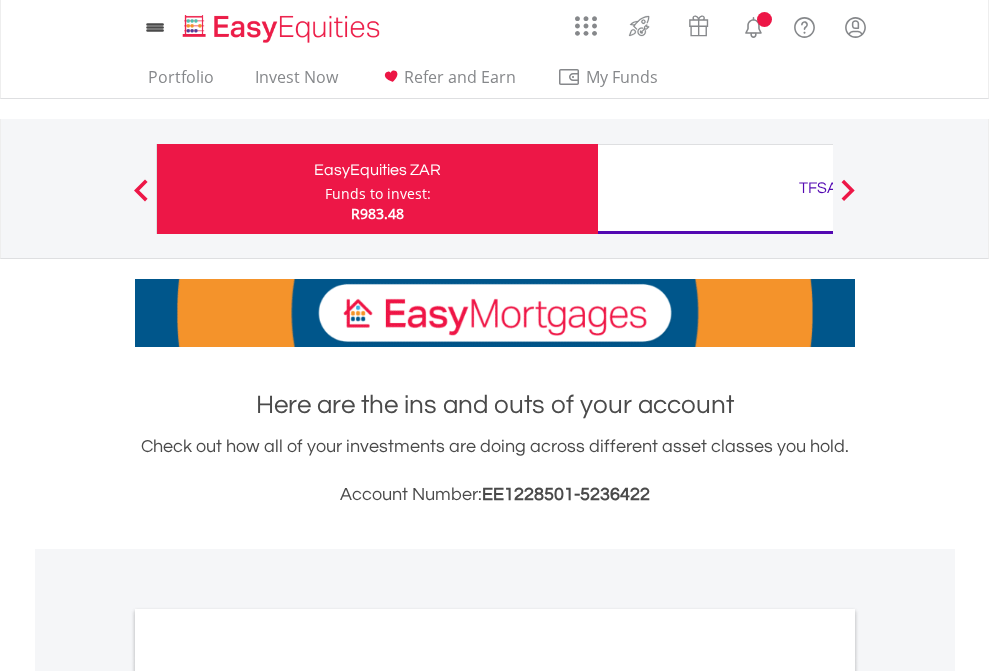 scroll, scrollTop: 0, scrollLeft: 0, axis: both 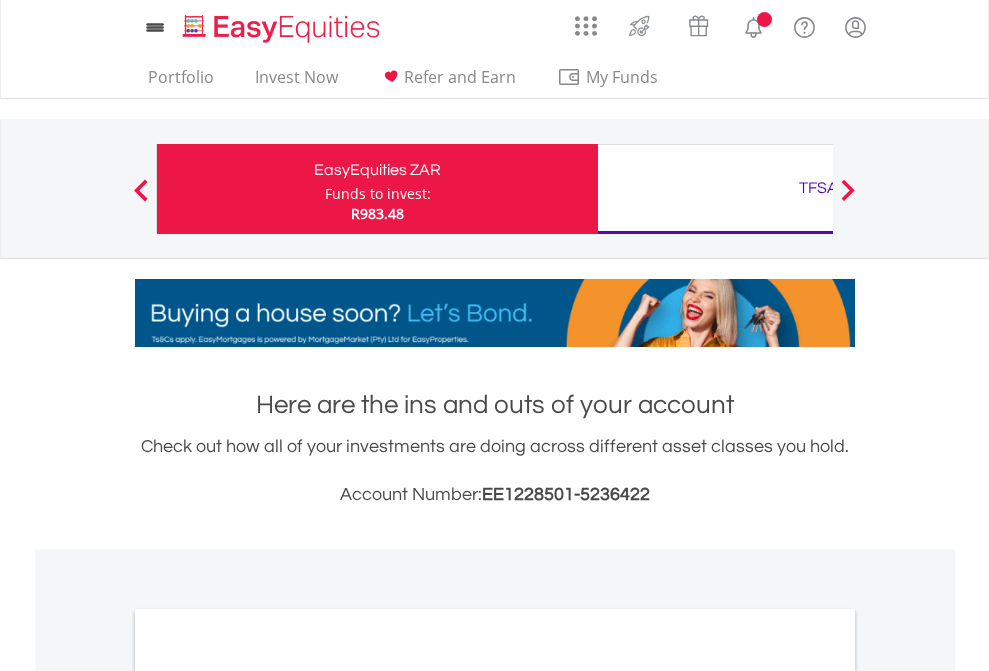 click on "All Holdings" at bounding box center [268, 1096] 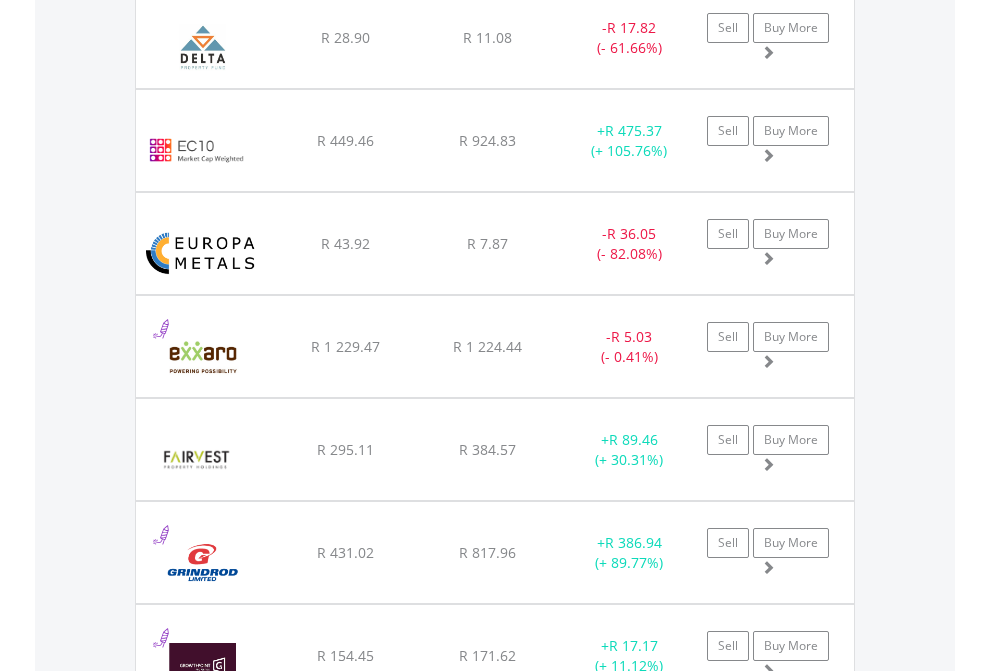scroll, scrollTop: 2385, scrollLeft: 0, axis: vertical 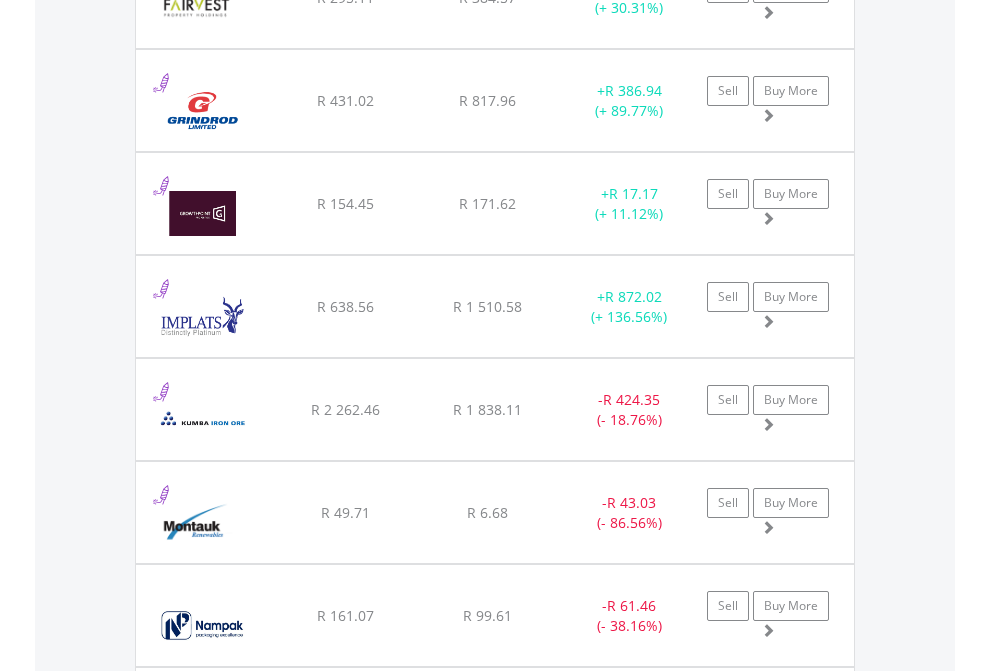click on "TFSA" at bounding box center [818, -2197] 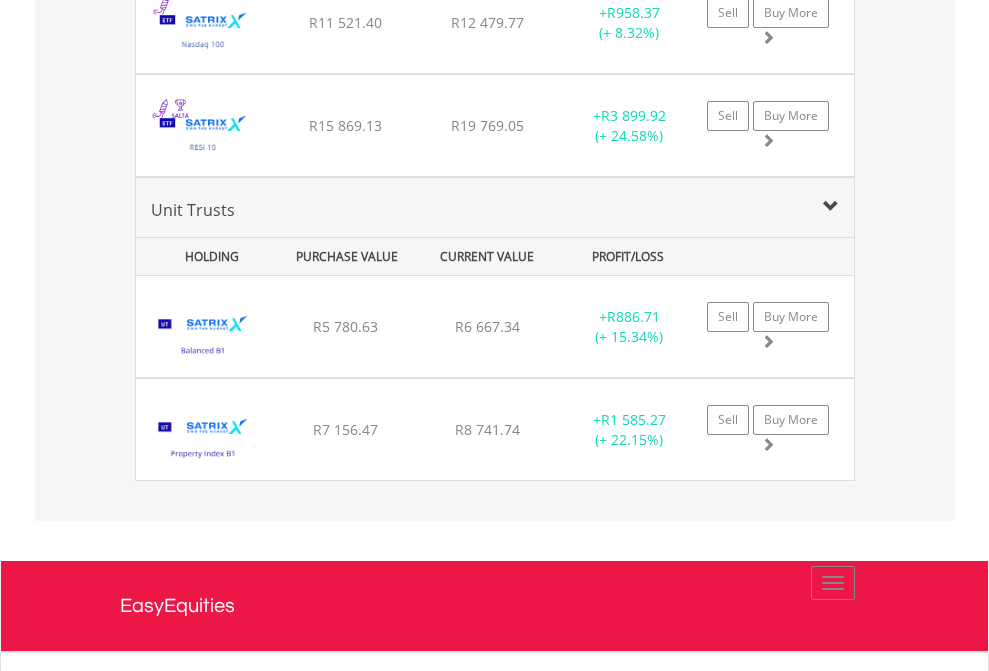 click on "EasyEquities USD" at bounding box center [818, -1745] 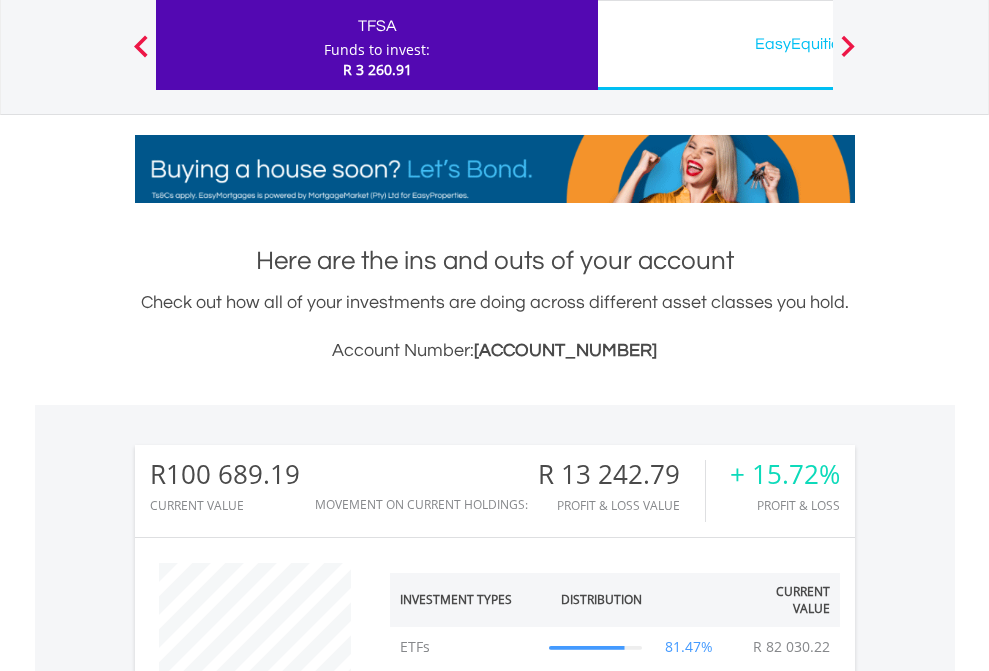 scroll, scrollTop: 999808, scrollLeft: 999687, axis: both 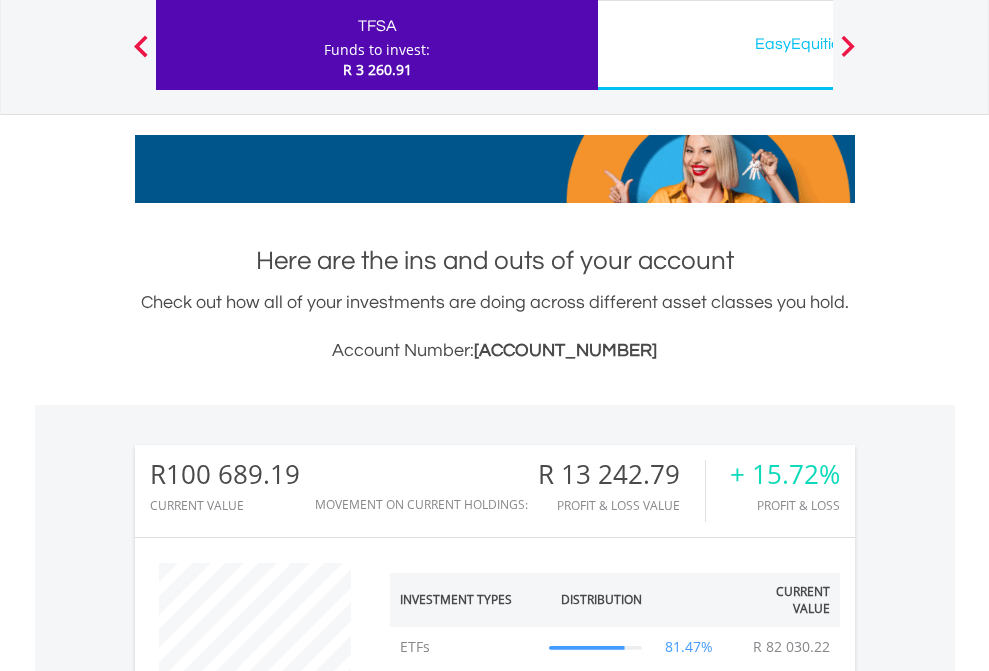 click on "All Holdings" at bounding box center [268, 1442] 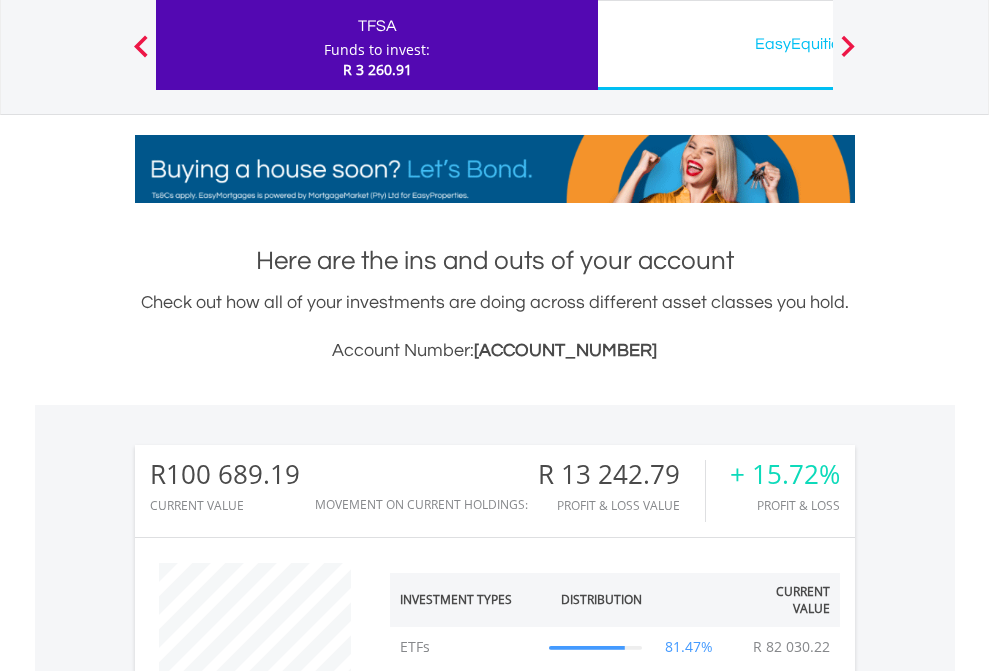 scroll, scrollTop: 1613, scrollLeft: 0, axis: vertical 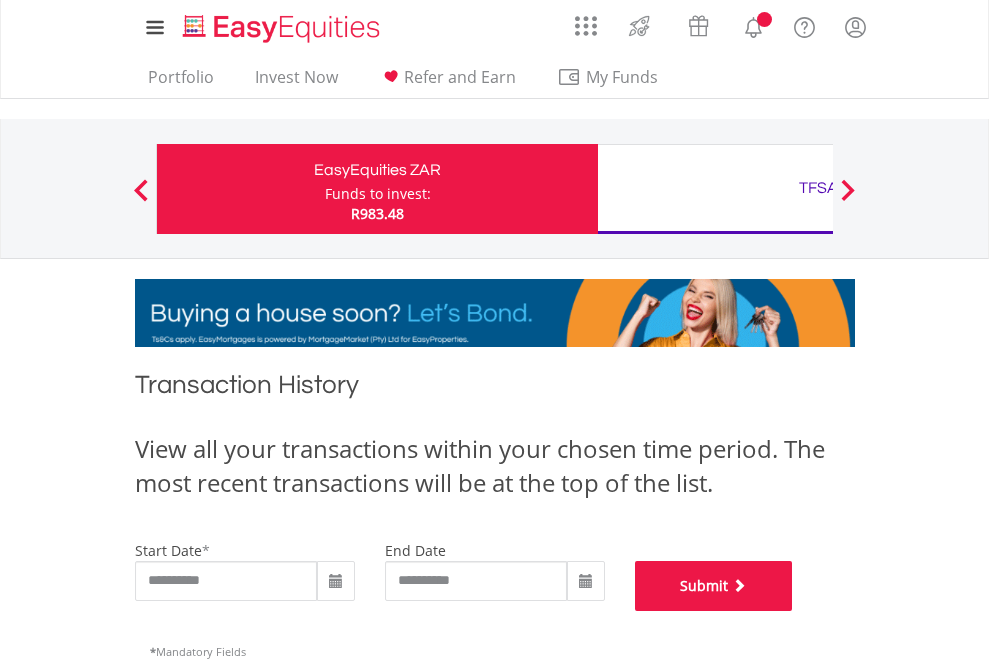 click on "Submit" at bounding box center (714, 586) 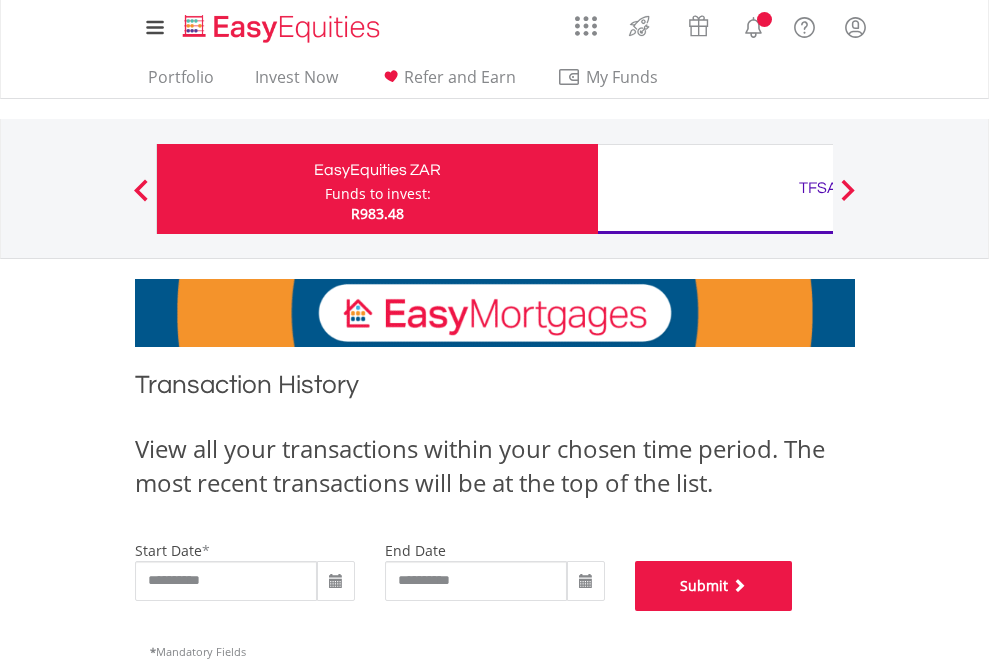 scroll, scrollTop: 811, scrollLeft: 0, axis: vertical 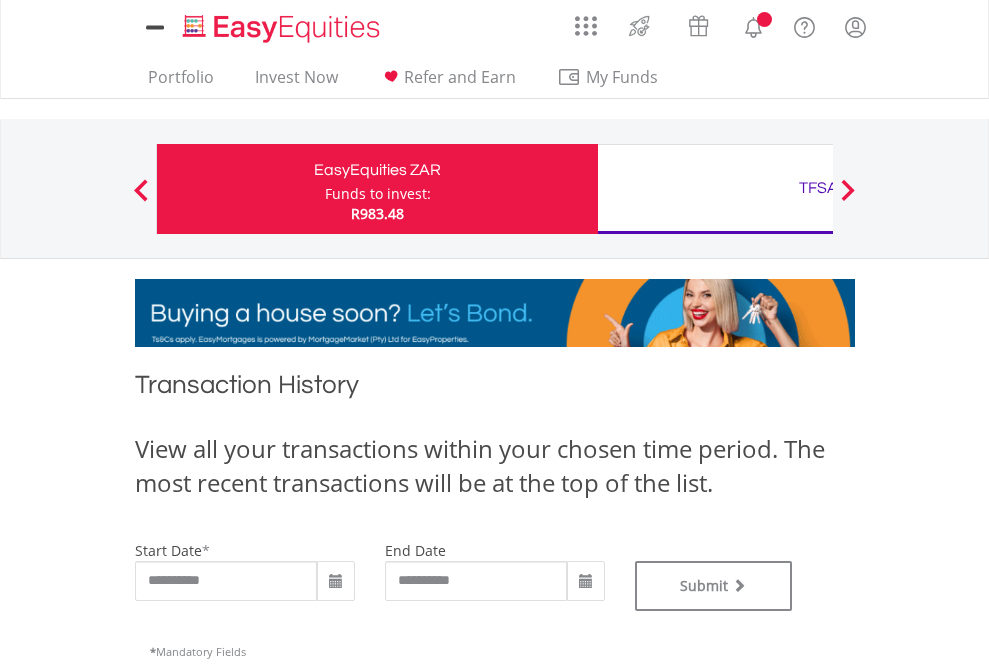 click on "TFSA" at bounding box center (818, 188) 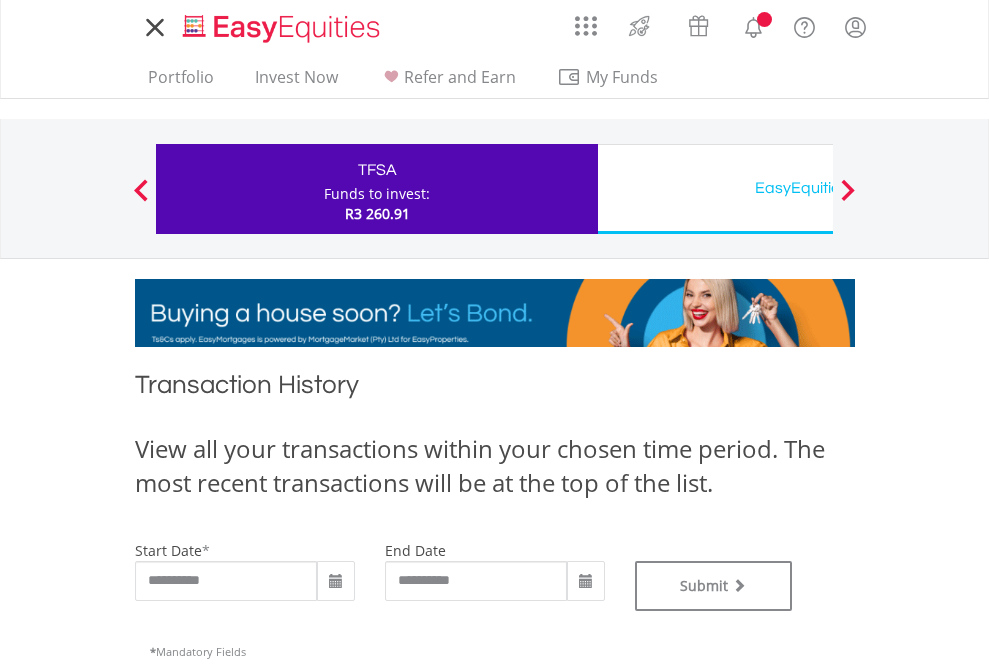 scroll, scrollTop: 0, scrollLeft: 0, axis: both 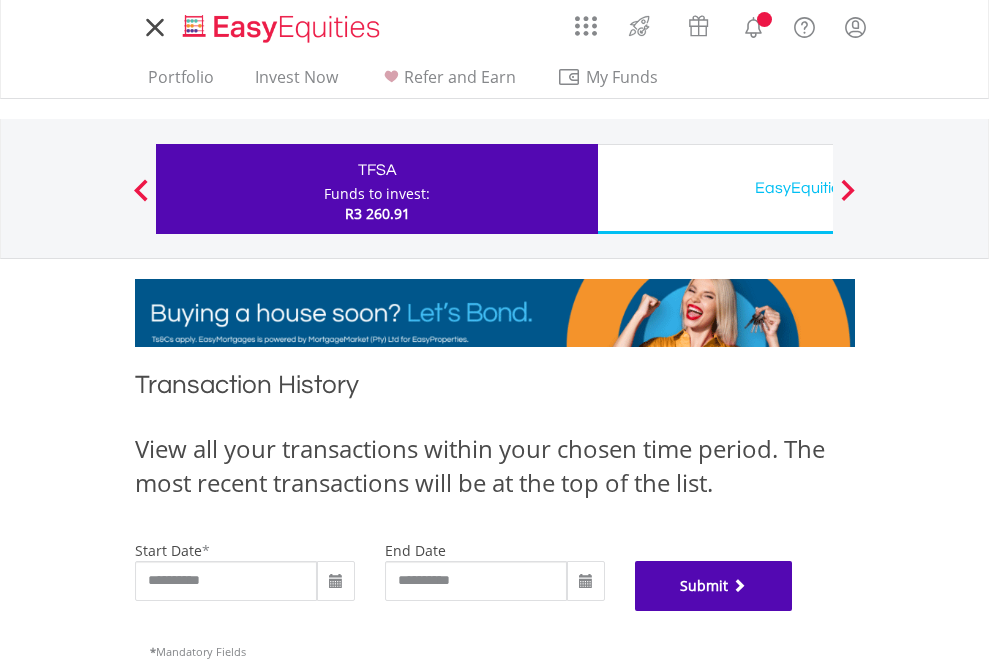 click on "Submit" at bounding box center (714, 586) 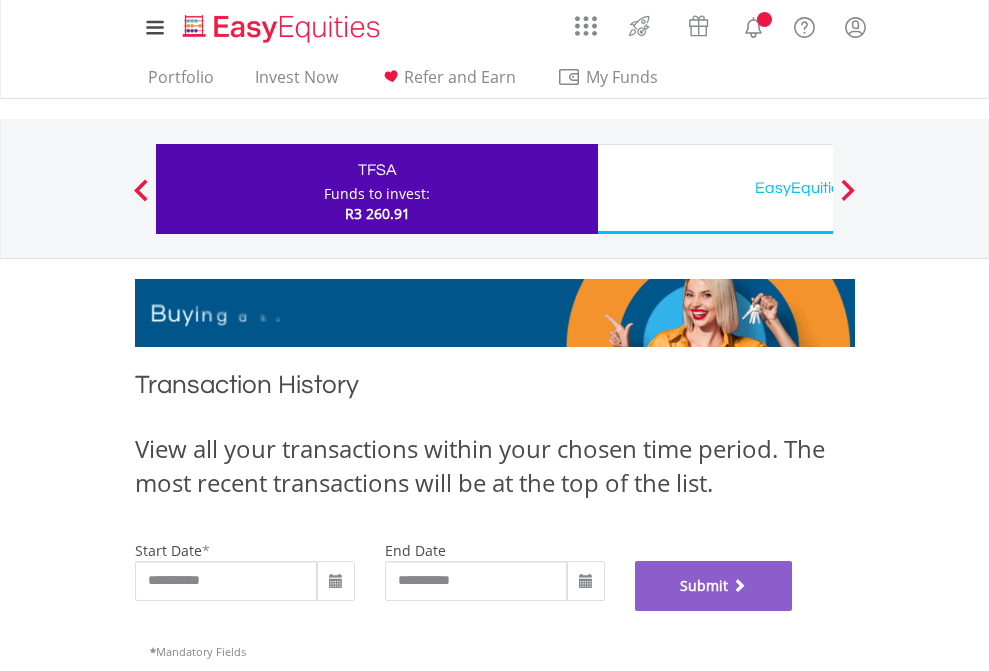 scroll, scrollTop: 811, scrollLeft: 0, axis: vertical 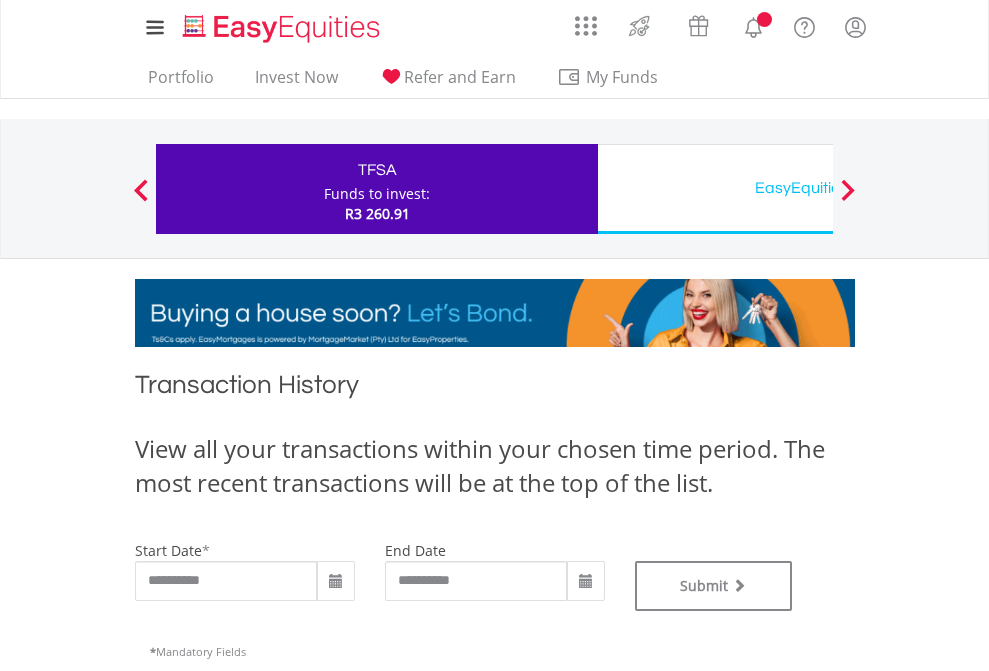 click on "EasyEquities USD" at bounding box center (818, 188) 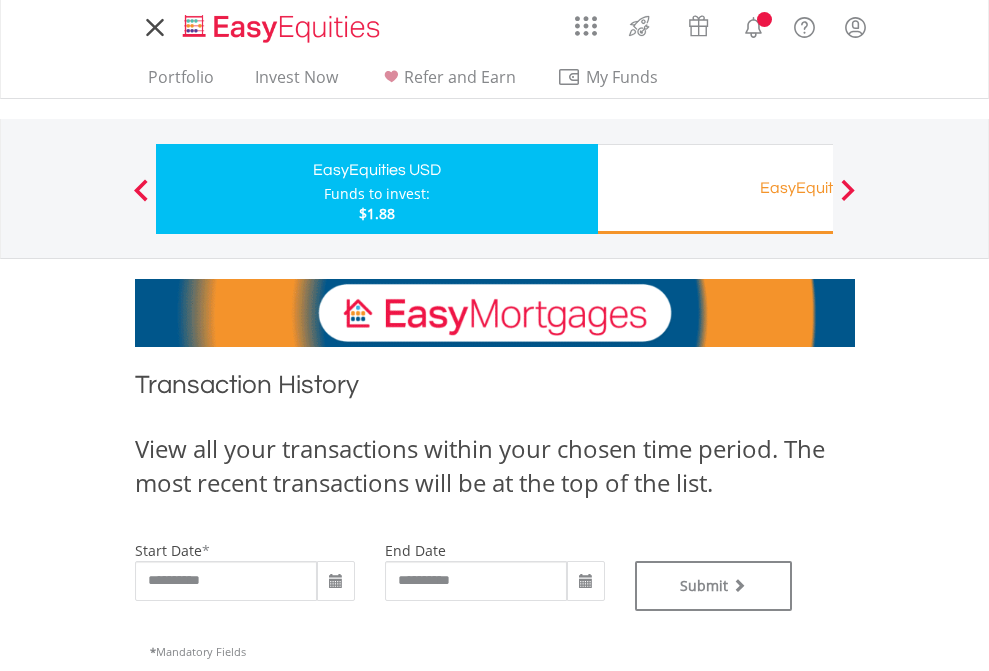 type on "**********" 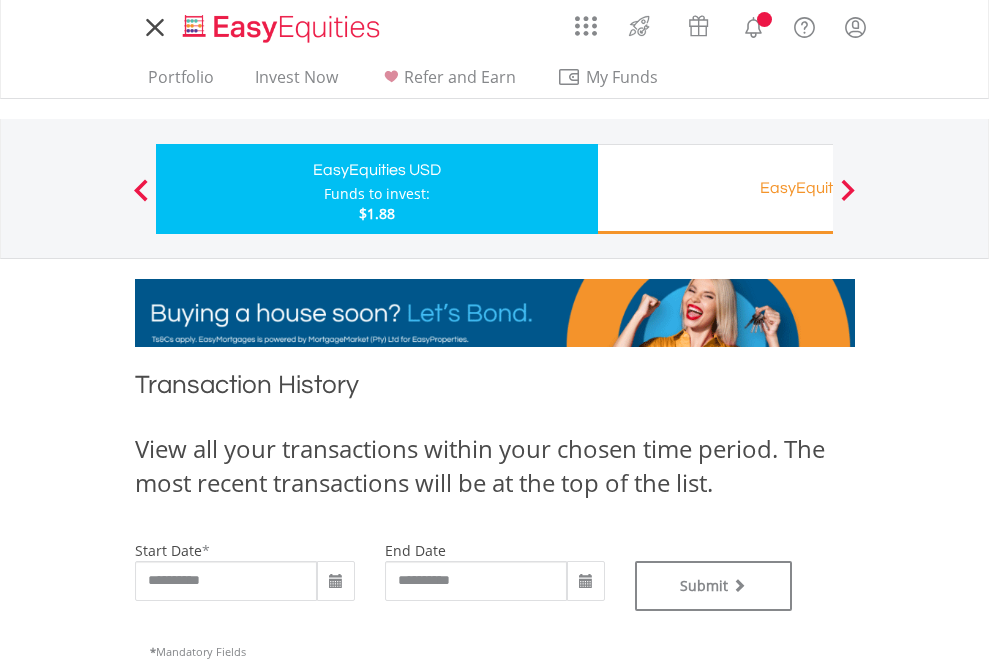 scroll, scrollTop: 0, scrollLeft: 0, axis: both 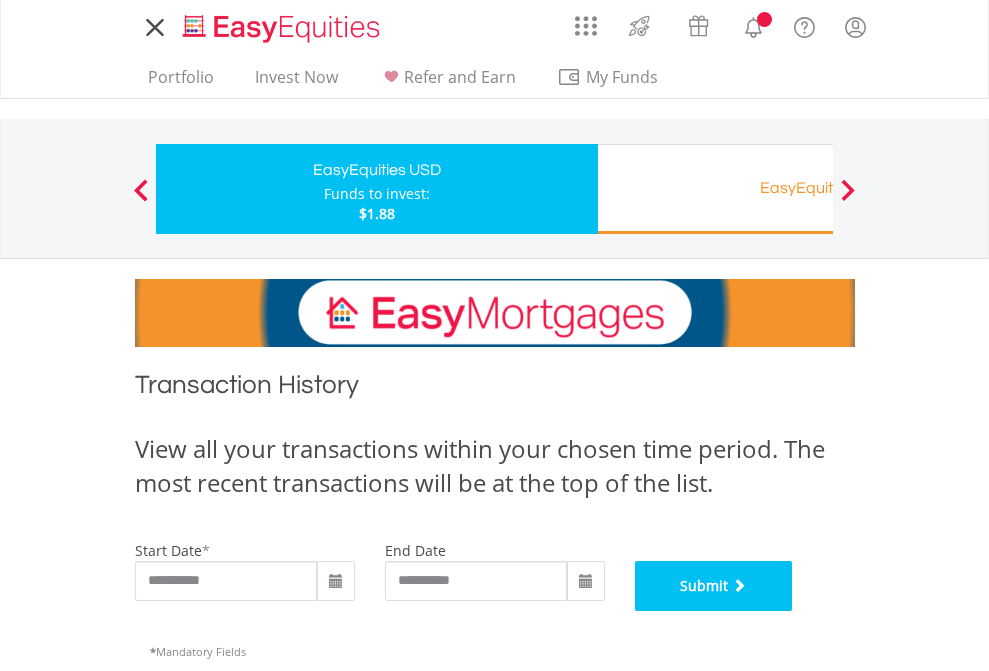 click on "Submit" at bounding box center (714, 586) 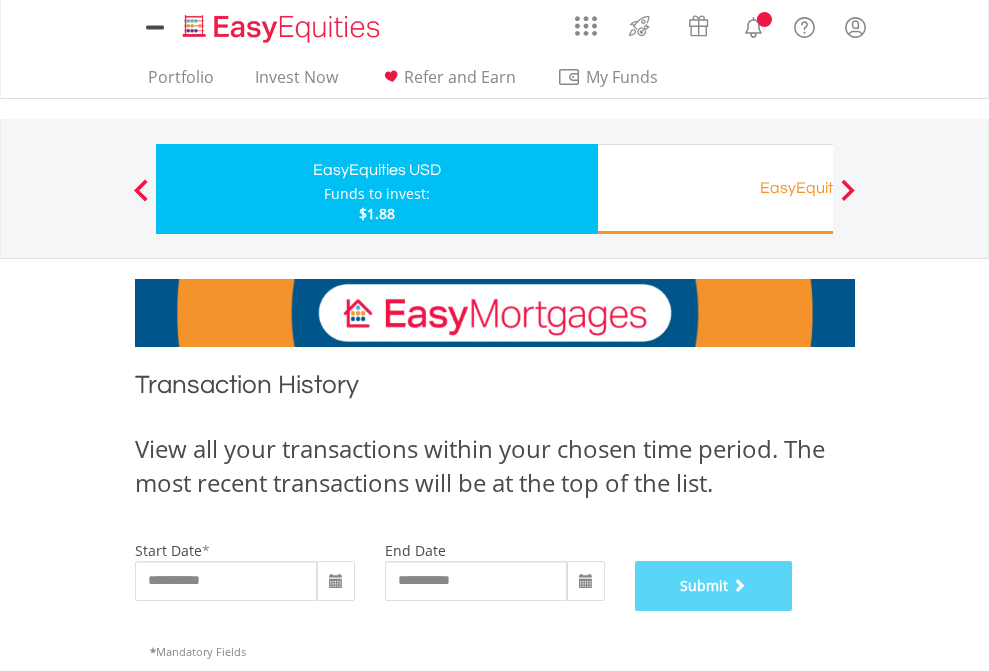 scroll, scrollTop: 811, scrollLeft: 0, axis: vertical 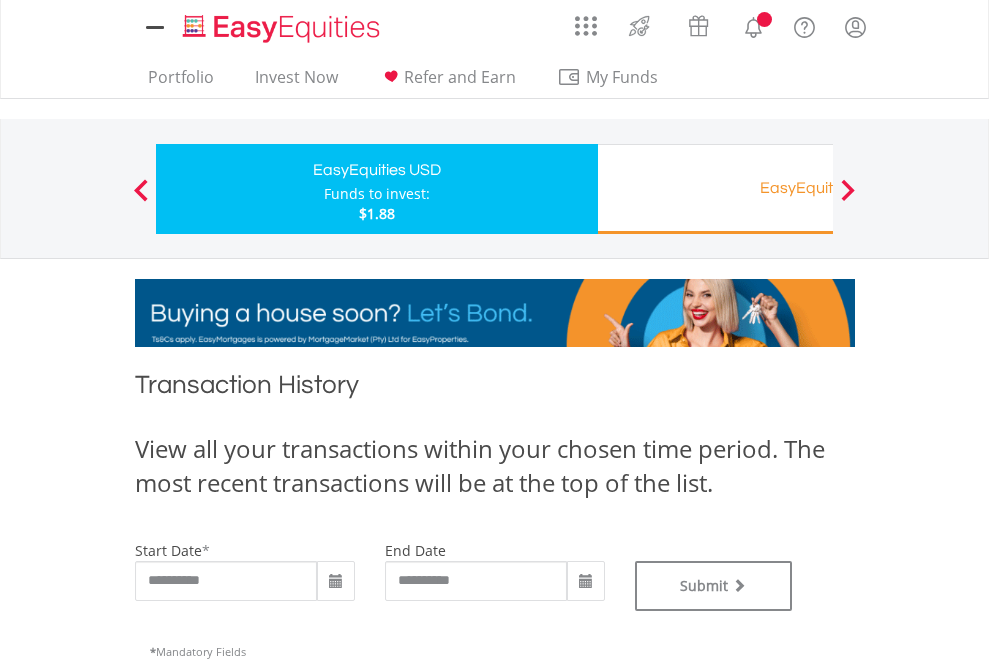 click on "Funds to invest:" at bounding box center [377, 194] 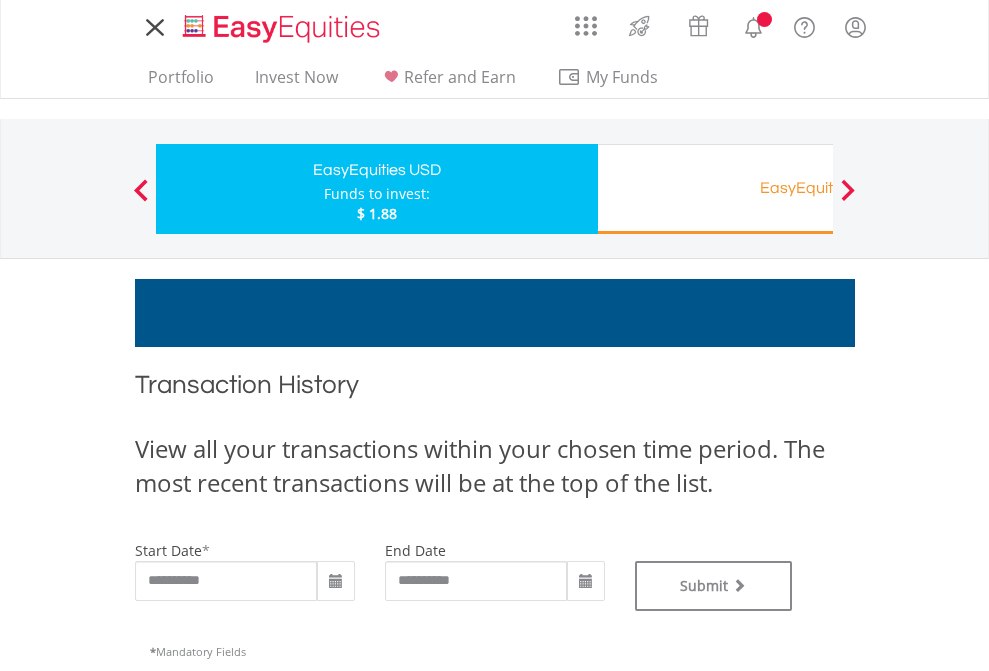 scroll, scrollTop: 0, scrollLeft: 0, axis: both 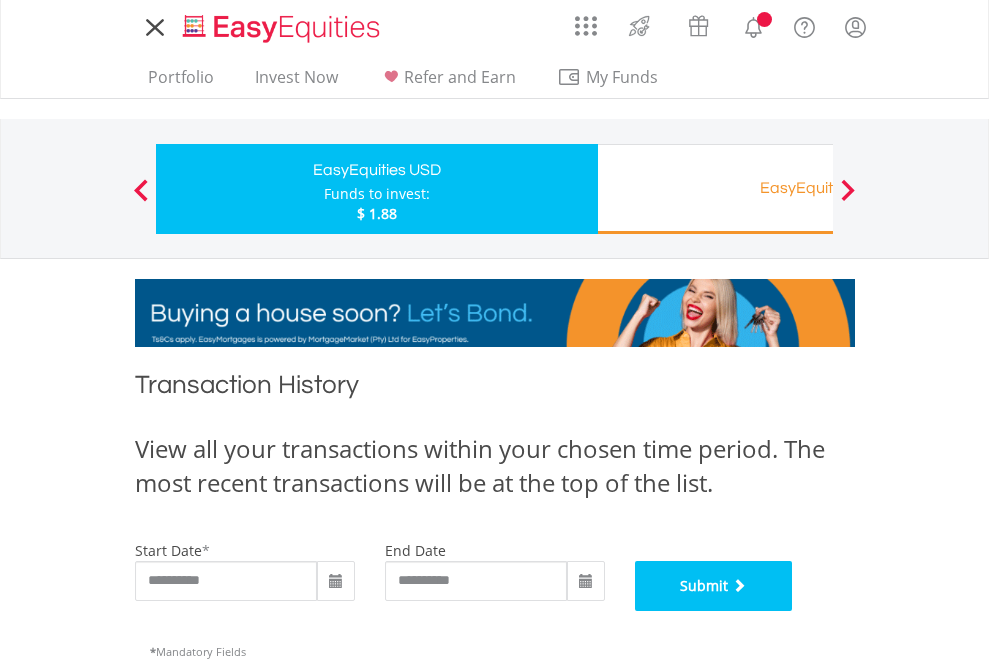 click on "Submit" at bounding box center [714, 586] 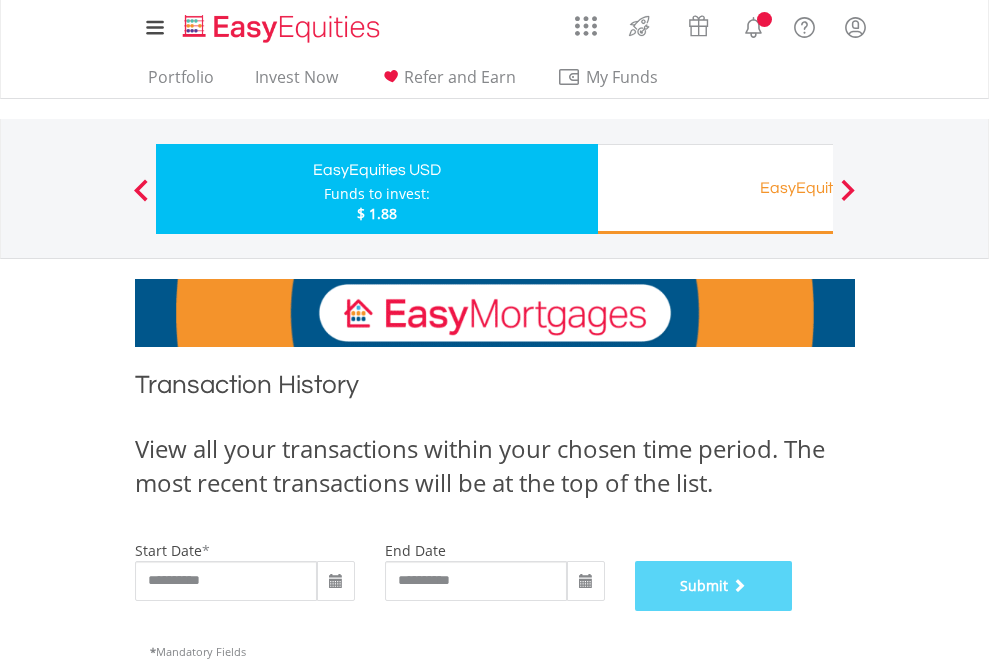 scroll, scrollTop: 811, scrollLeft: 0, axis: vertical 